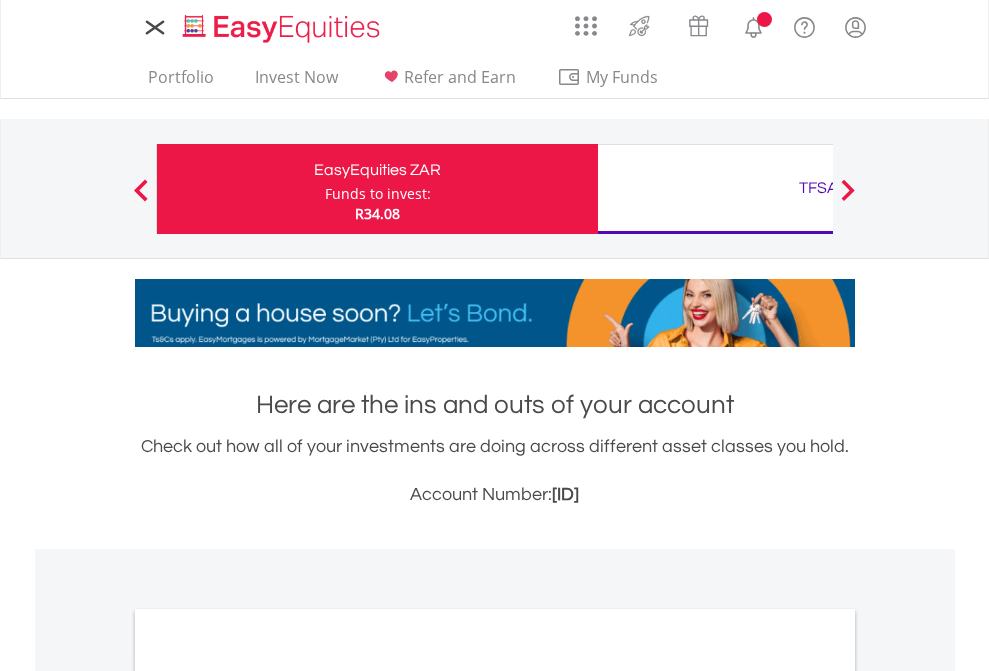 scroll, scrollTop: 0, scrollLeft: 0, axis: both 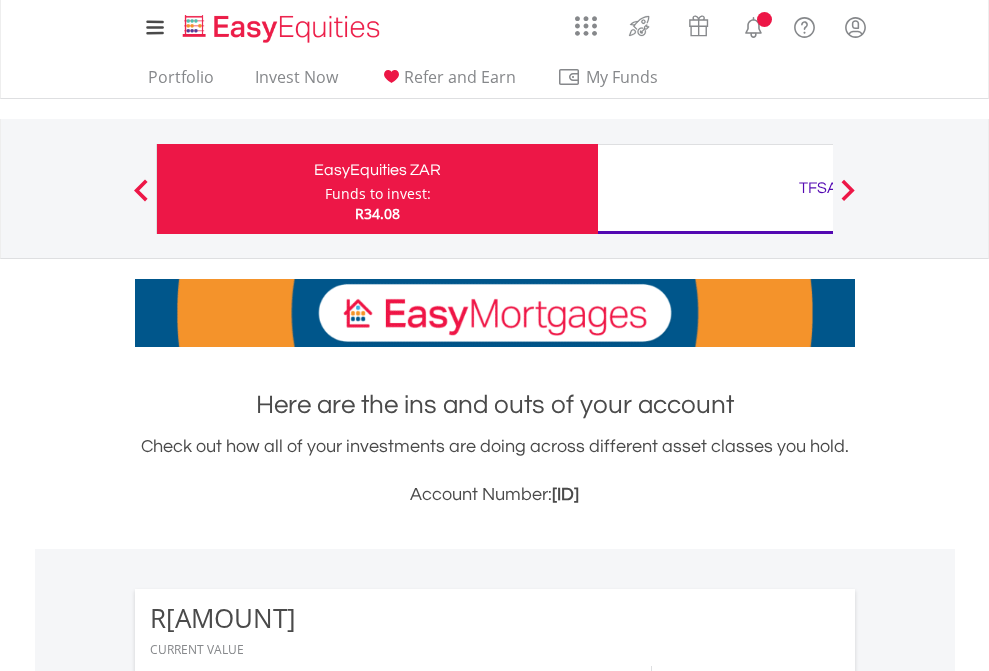click on "Funds to invest:" at bounding box center (378, 194) 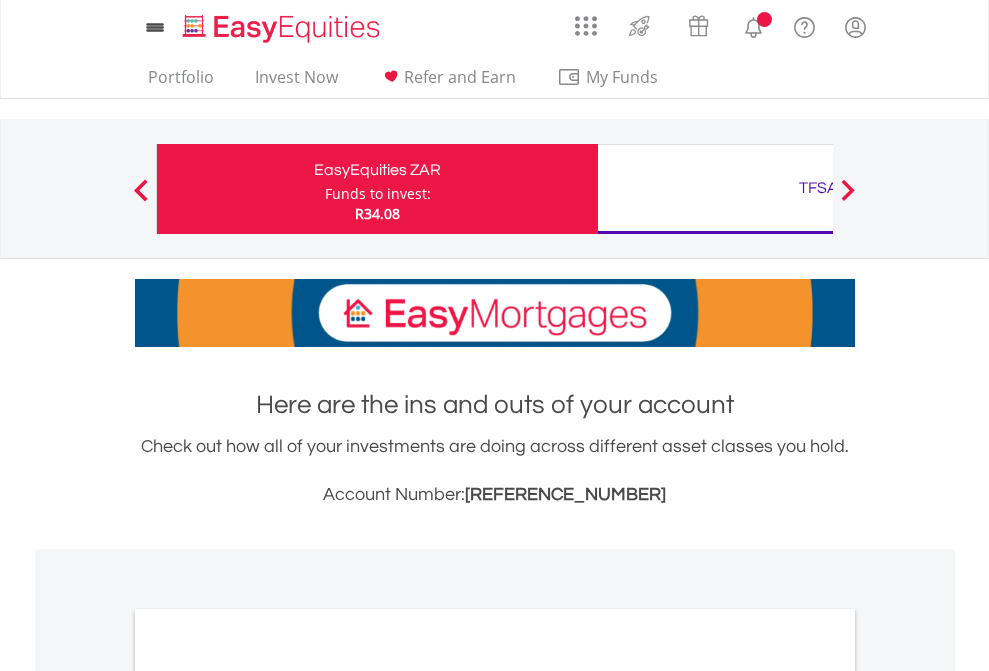 scroll, scrollTop: 0, scrollLeft: 0, axis: both 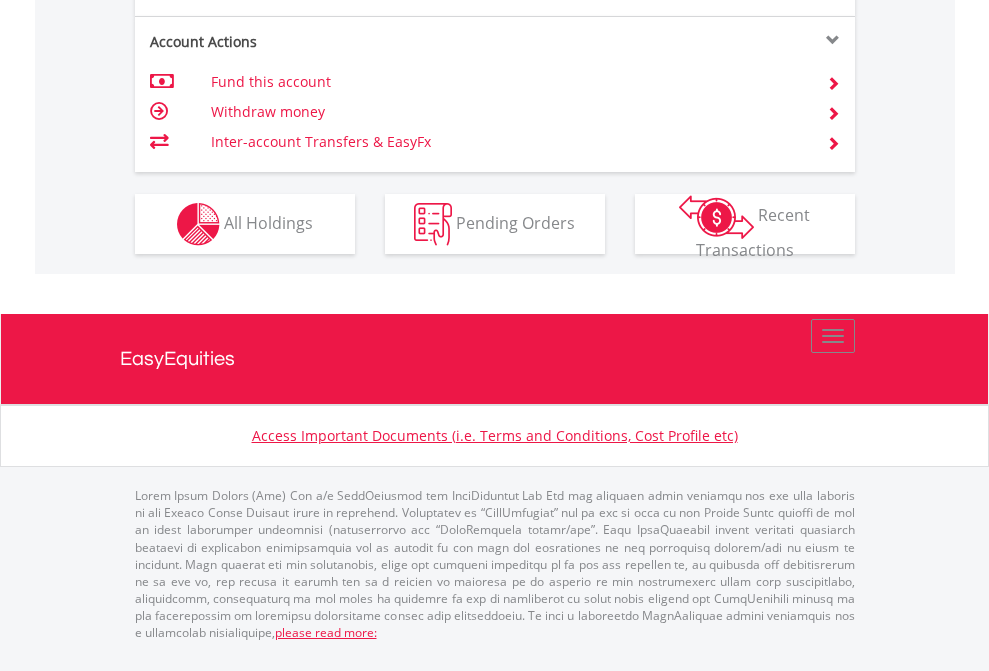 click on "Investment types" at bounding box center [706, -337] 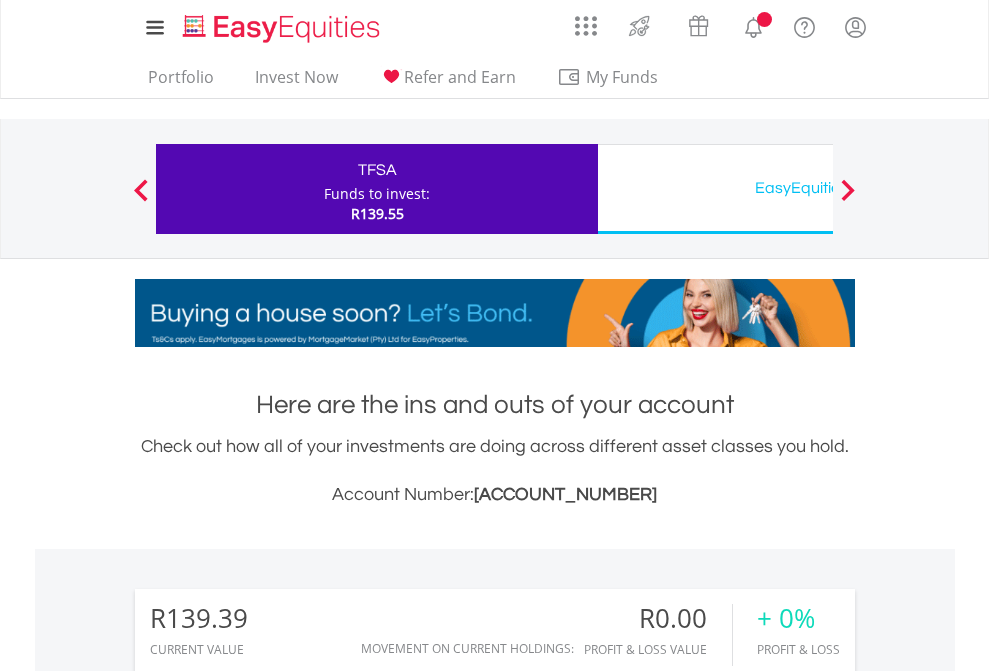 scroll, scrollTop: 671, scrollLeft: 0, axis: vertical 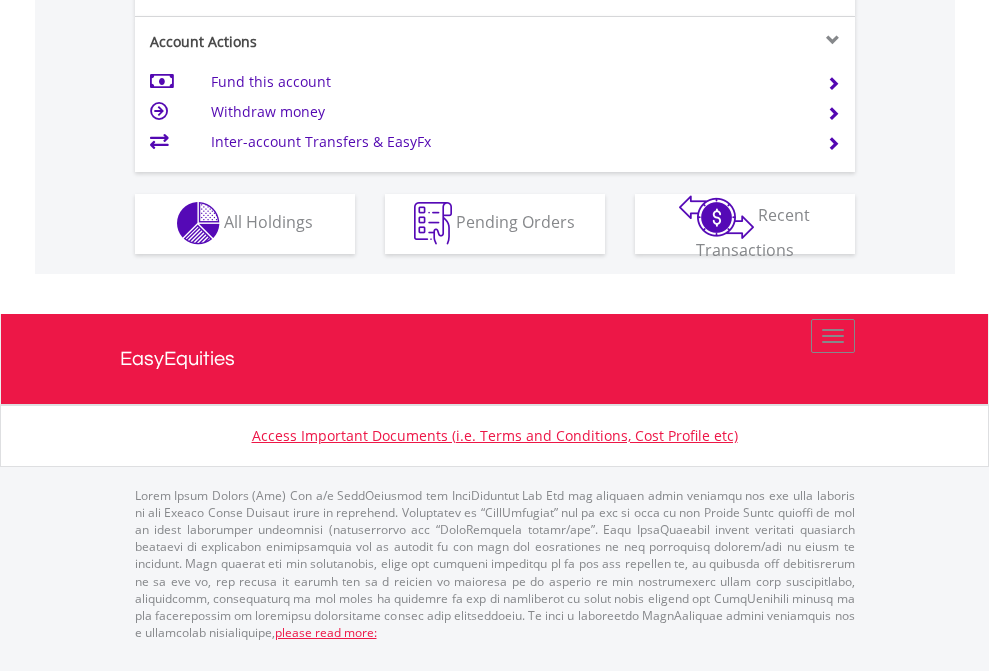 click on "Investment types" at bounding box center [706, -353] 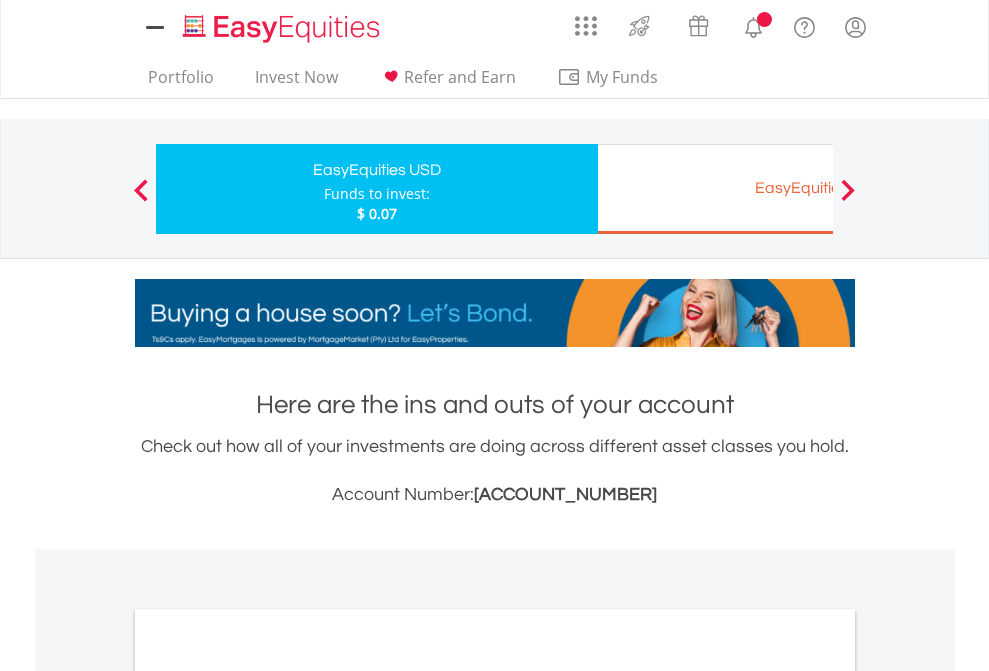 scroll, scrollTop: 0, scrollLeft: 0, axis: both 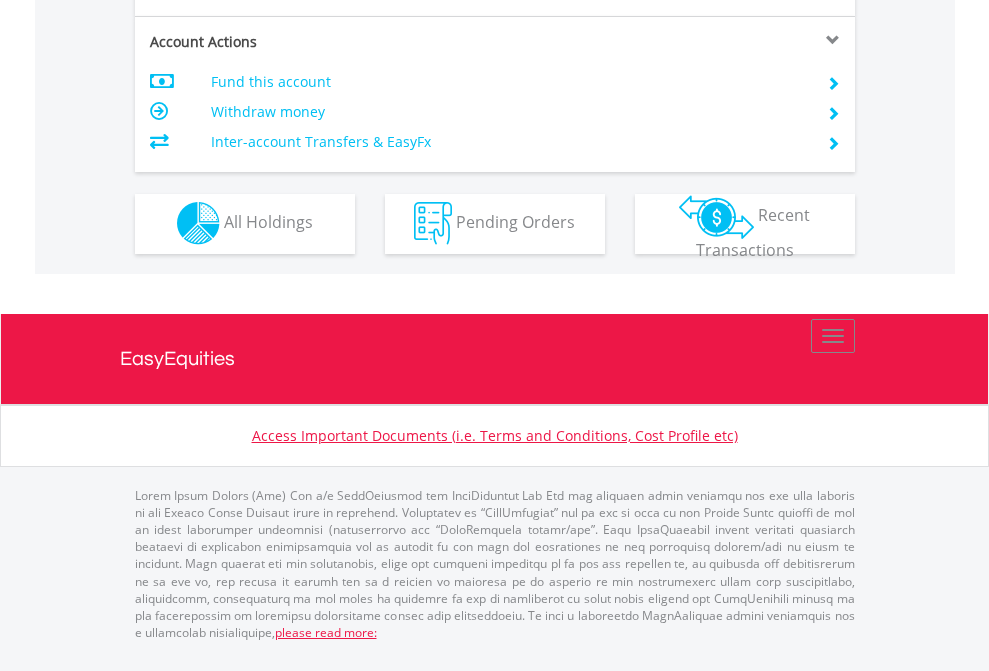 click on "Investment types" at bounding box center [706, -353] 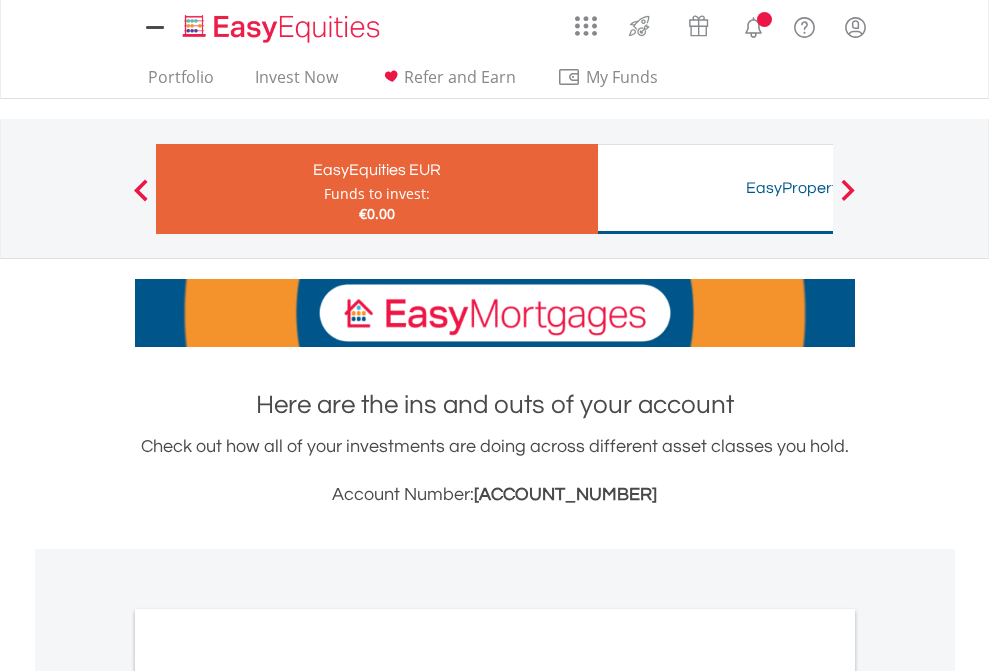 scroll, scrollTop: 0, scrollLeft: 0, axis: both 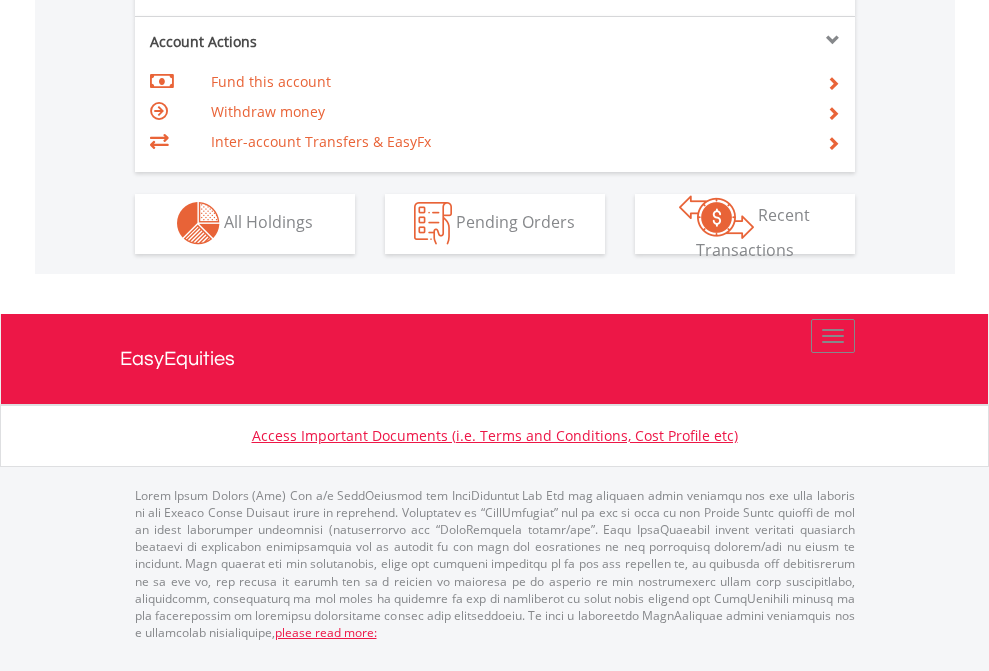 click on "Investment types" at bounding box center [706, -353] 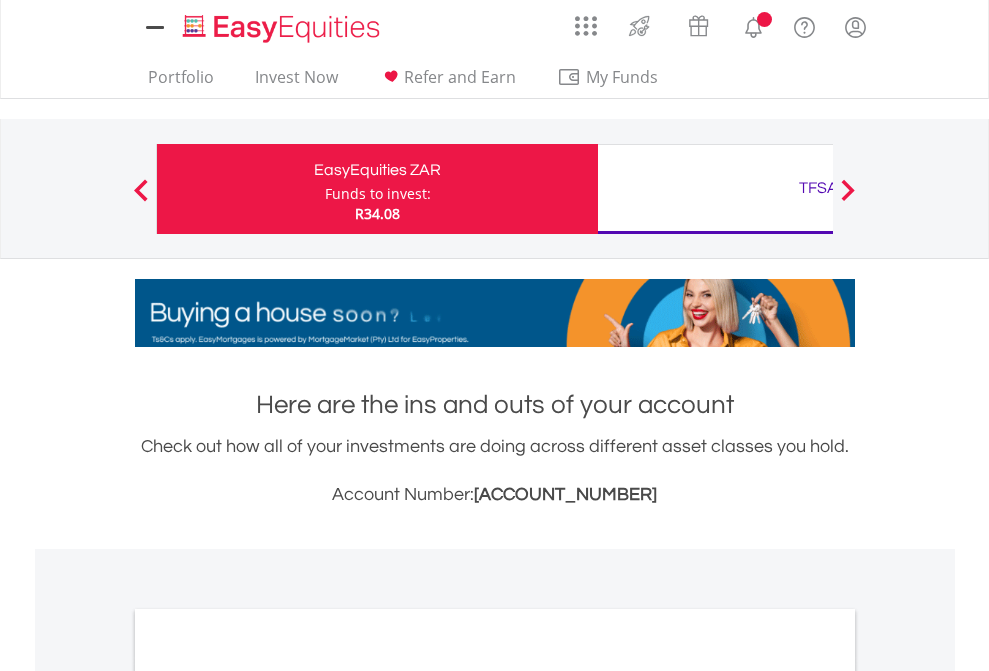 click on "All Holdings" at bounding box center [268, 1096] 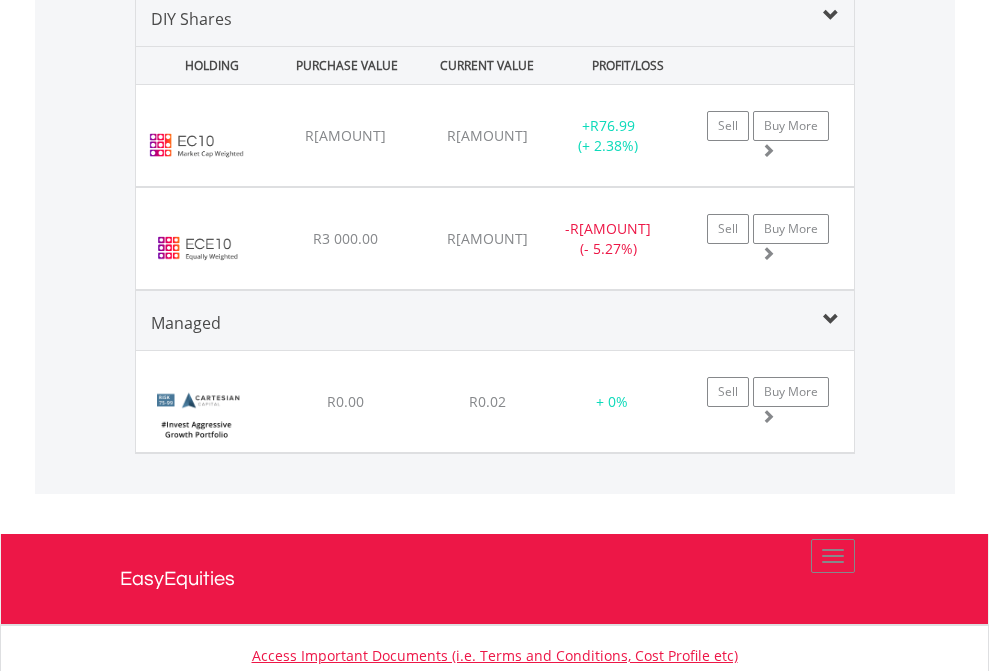 scroll, scrollTop: 1933, scrollLeft: 0, axis: vertical 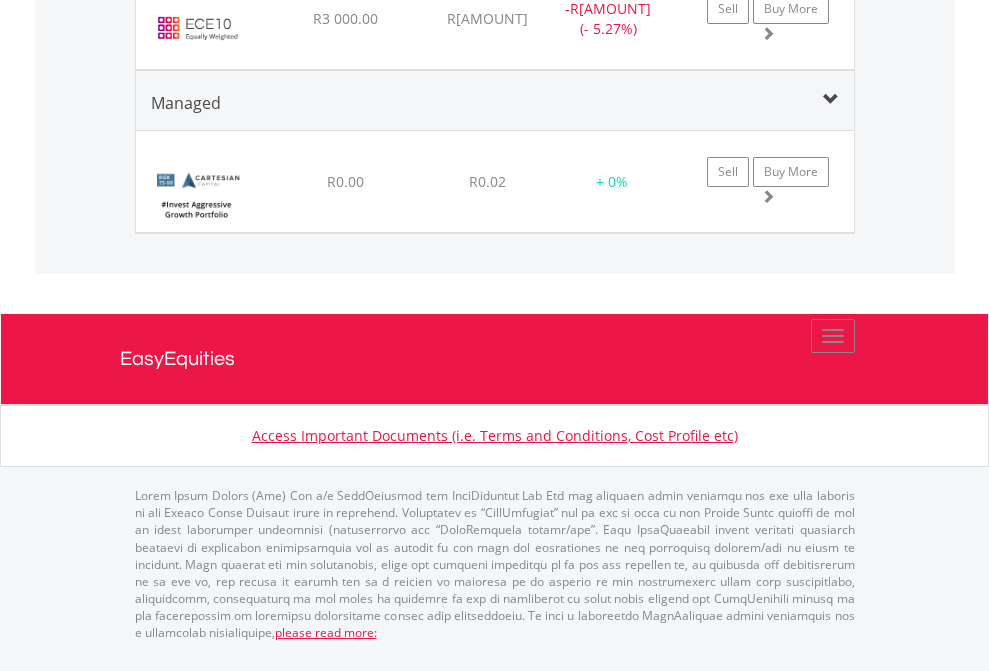 click on "TFSA" at bounding box center [818, -1234] 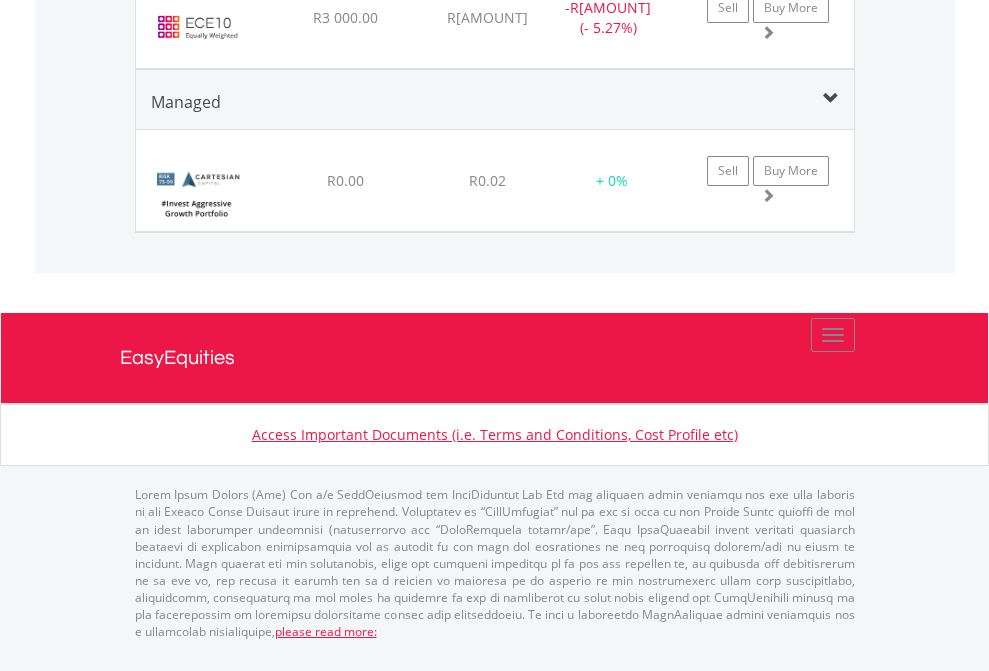 scroll, scrollTop: 144, scrollLeft: 0, axis: vertical 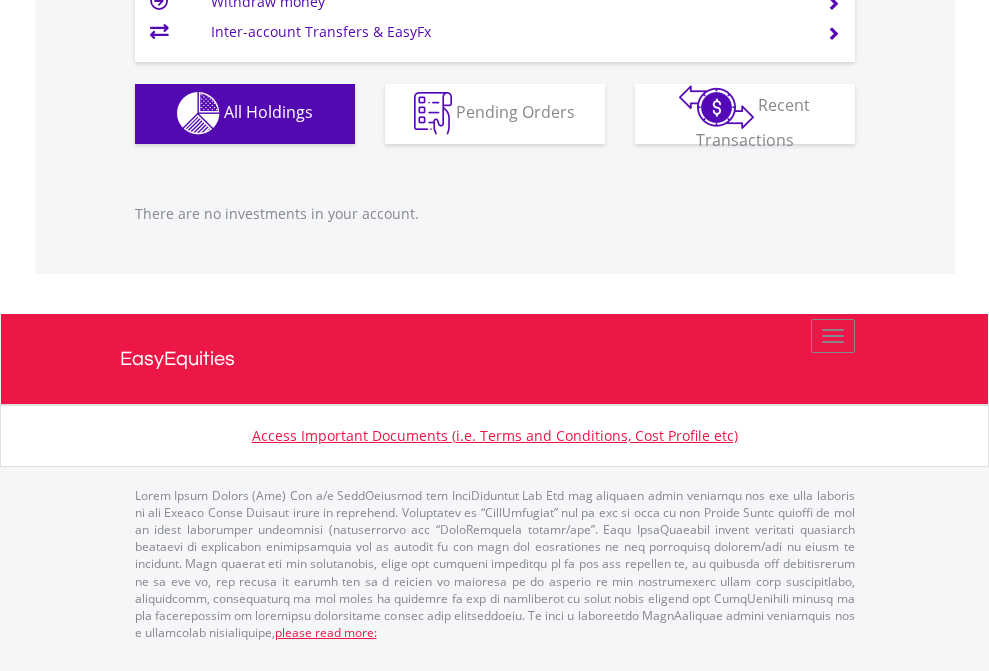 click on "EasyEquities USD" at bounding box center (818, -1142) 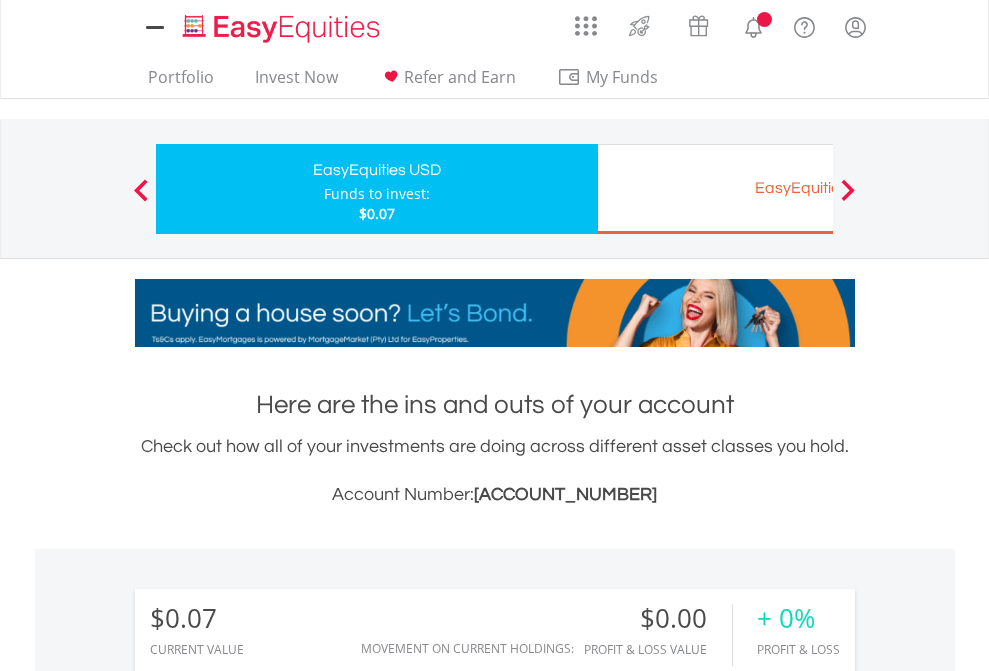 click on "All Holdings" at bounding box center (268, 1442) 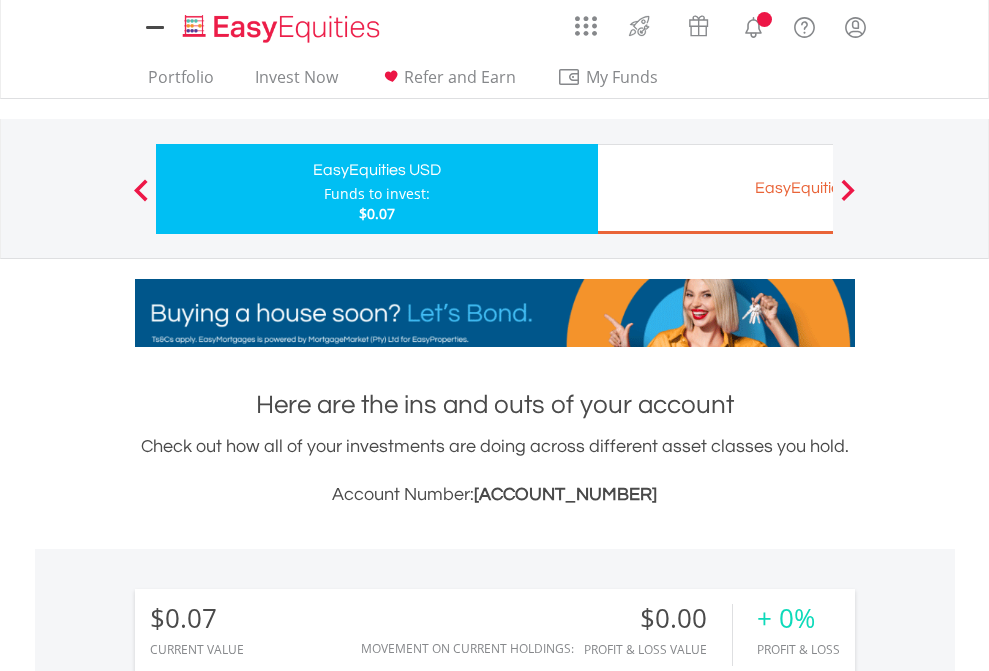 scroll, scrollTop: 1486, scrollLeft: 0, axis: vertical 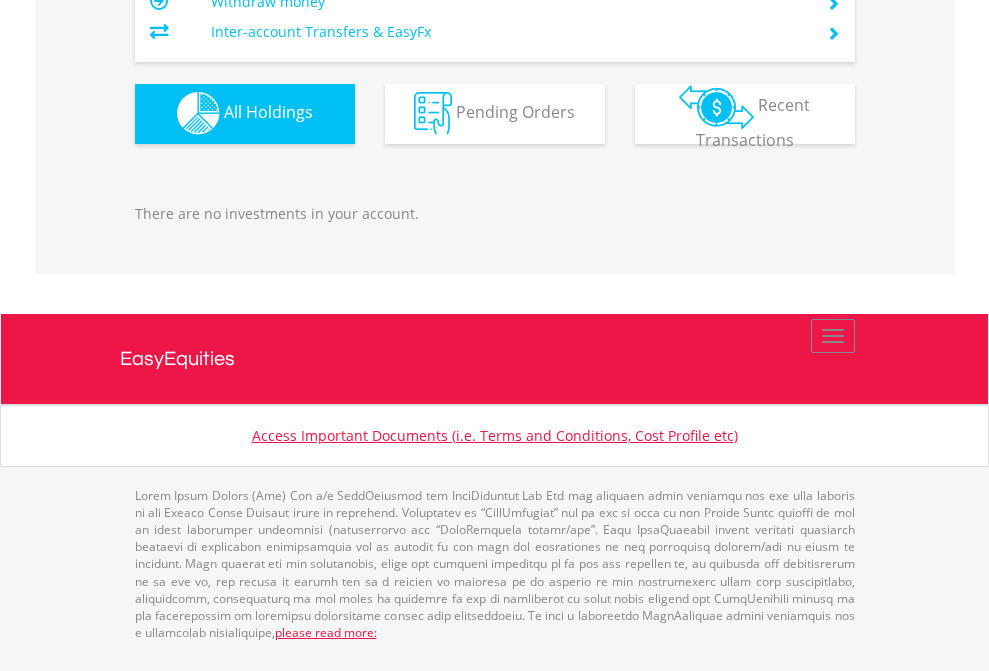 click on "EasyEquities EUR" at bounding box center (818, -1142) 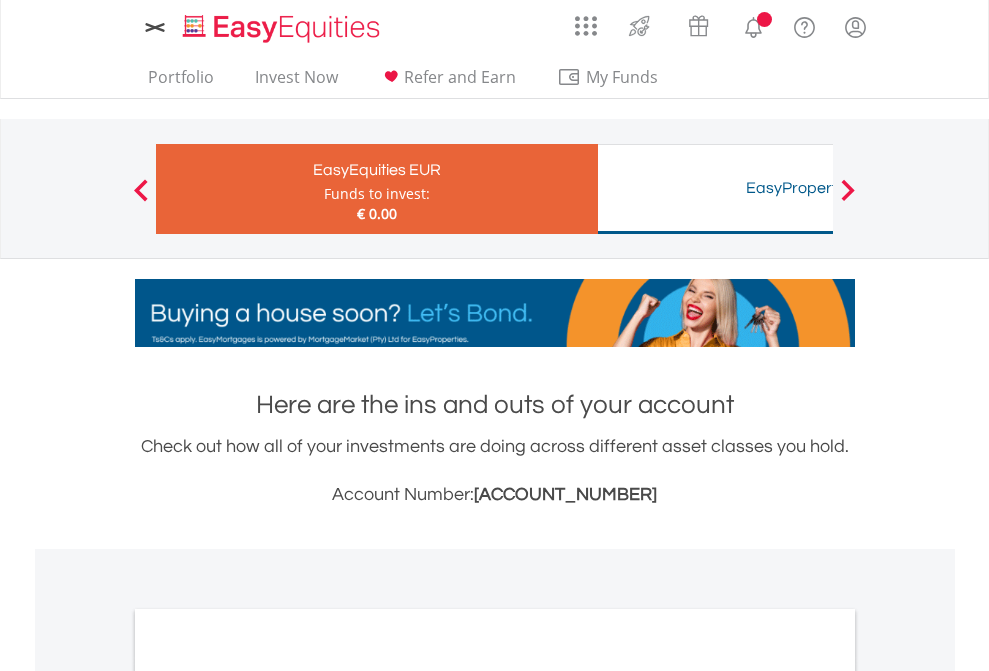 scroll, scrollTop: 1202, scrollLeft: 0, axis: vertical 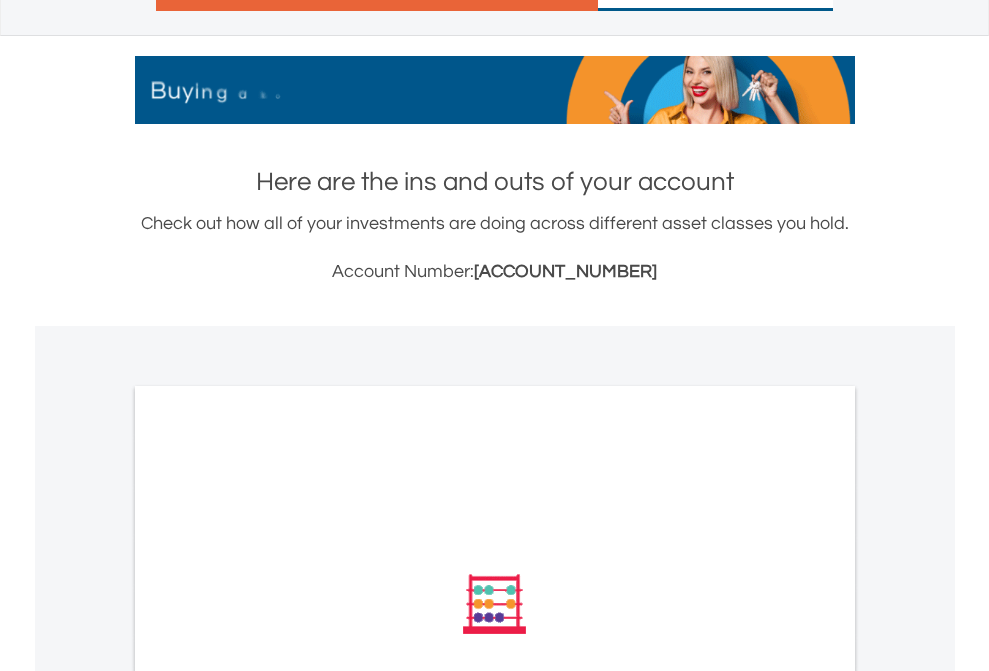 click on "All Holdings" at bounding box center [268, 873] 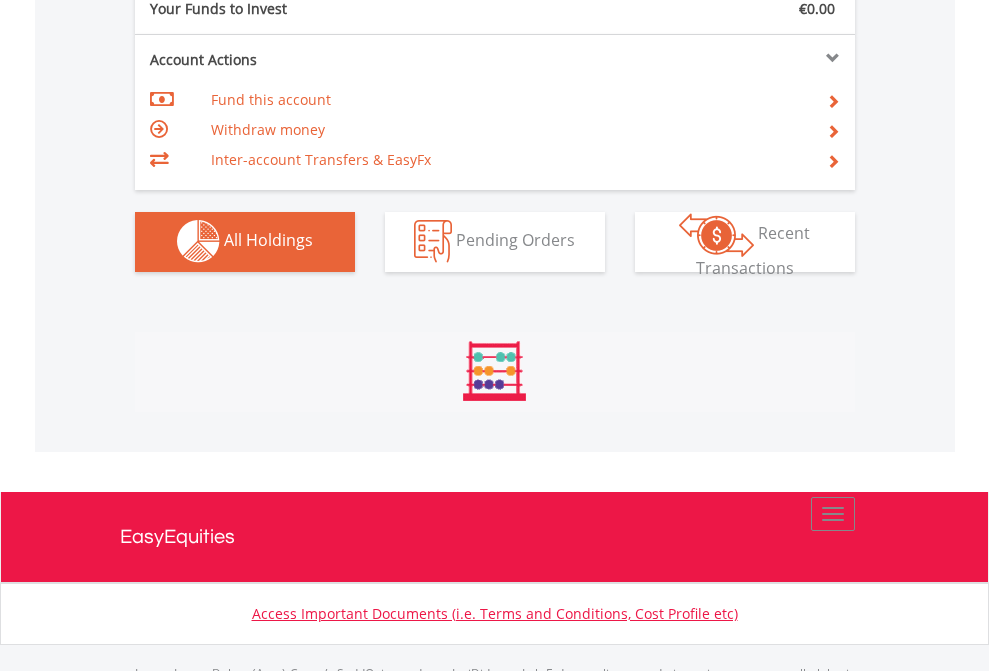 scroll, scrollTop: 999808, scrollLeft: 999687, axis: both 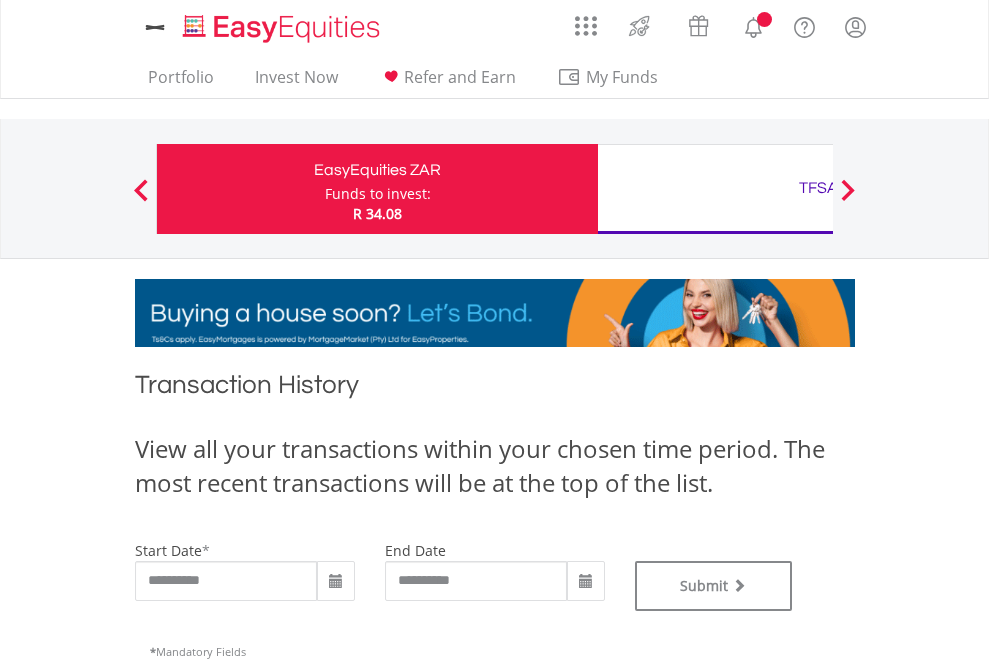 type on "**********" 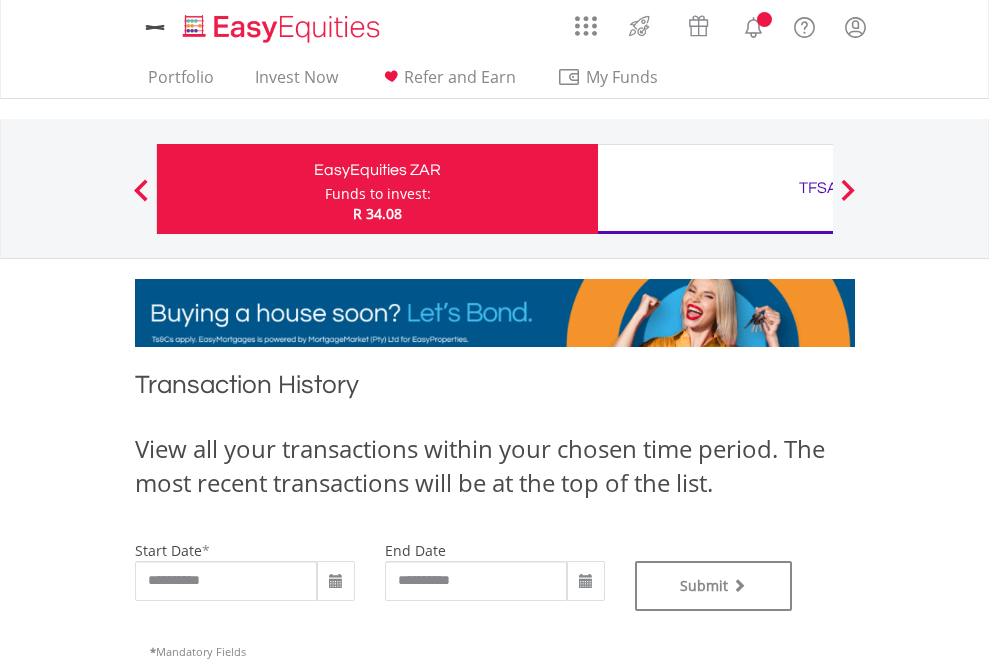 scroll, scrollTop: 0, scrollLeft: 0, axis: both 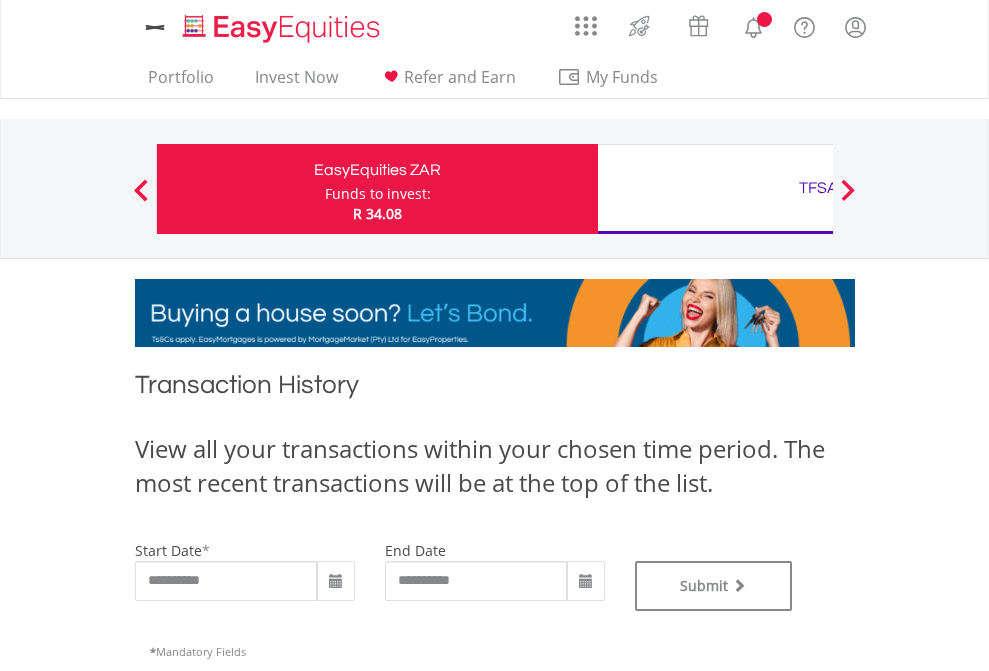 type on "**********" 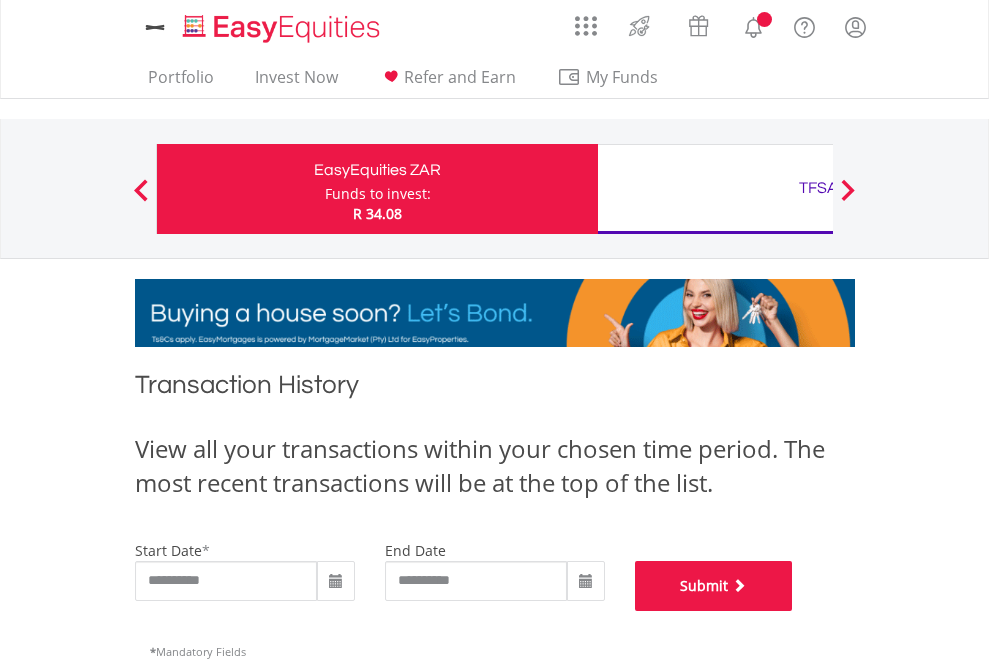click on "Submit" at bounding box center [714, 586] 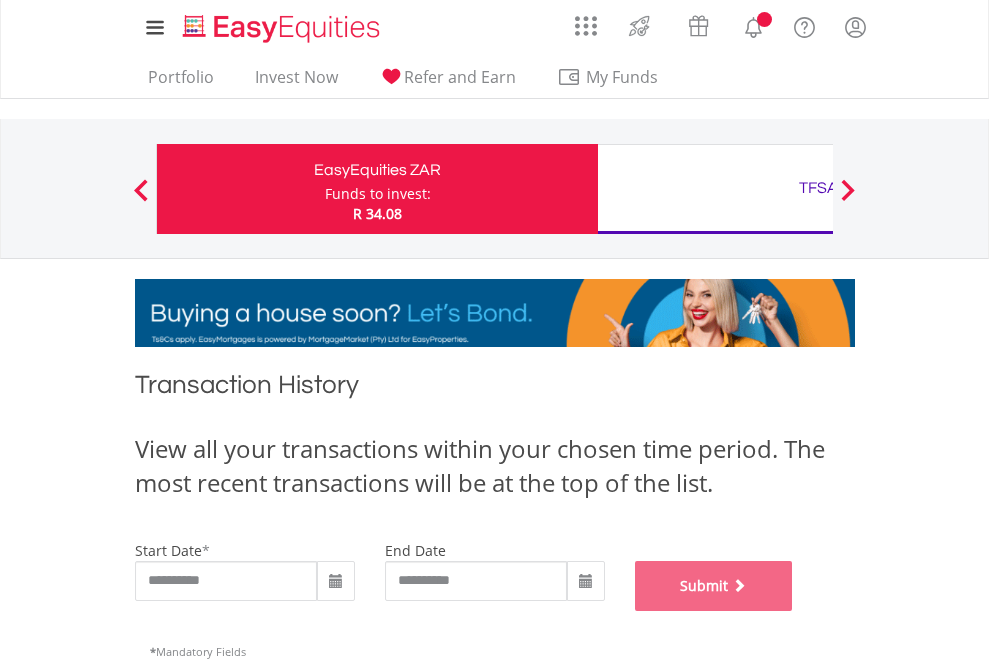 scroll, scrollTop: 811, scrollLeft: 0, axis: vertical 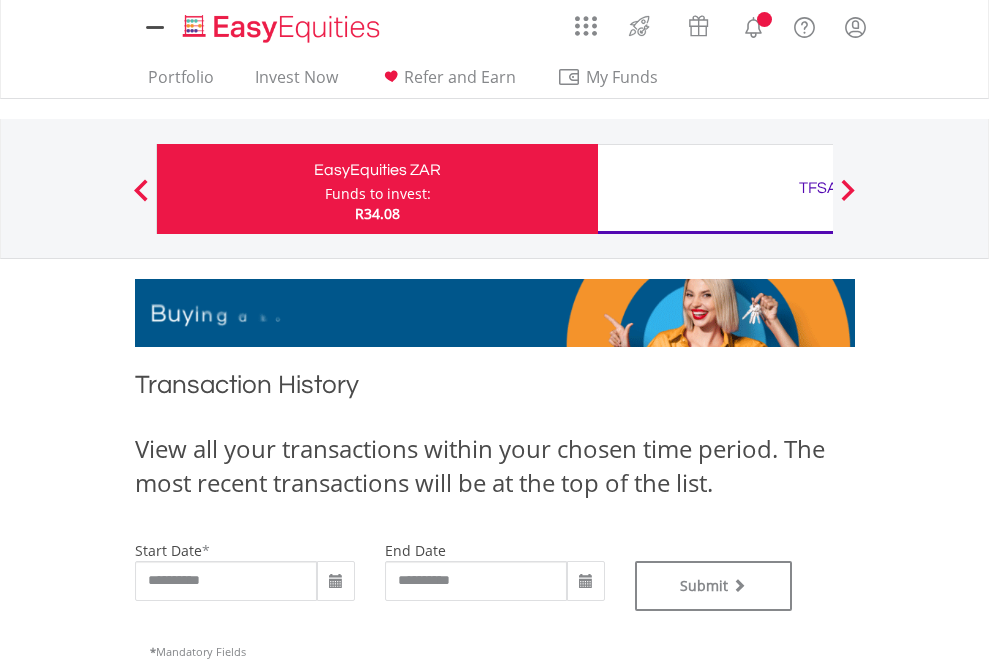 click on "TFSA" at bounding box center (818, 188) 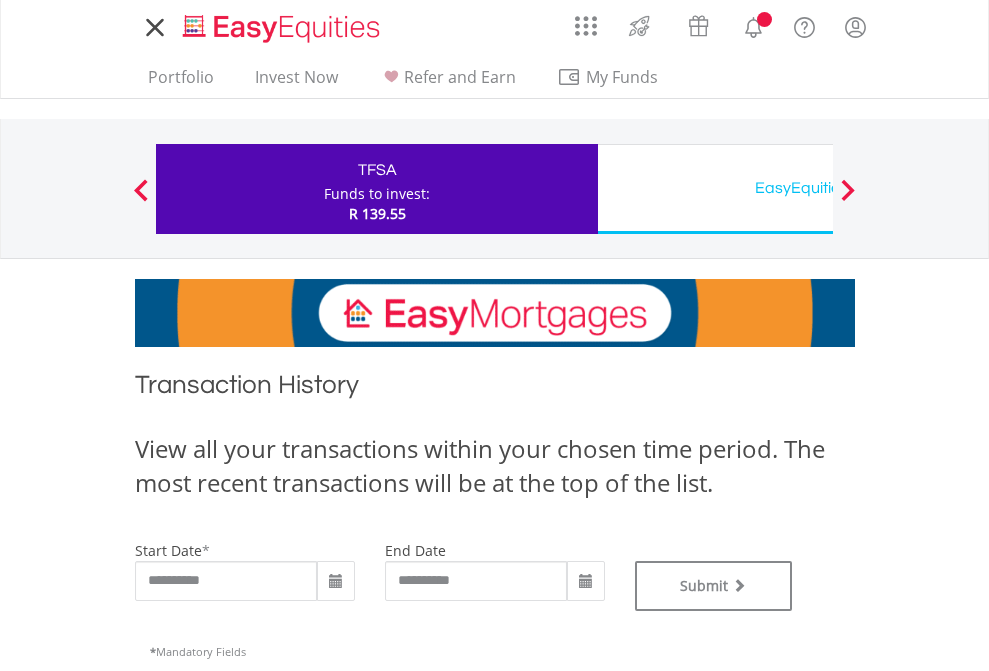 scroll, scrollTop: 0, scrollLeft: 0, axis: both 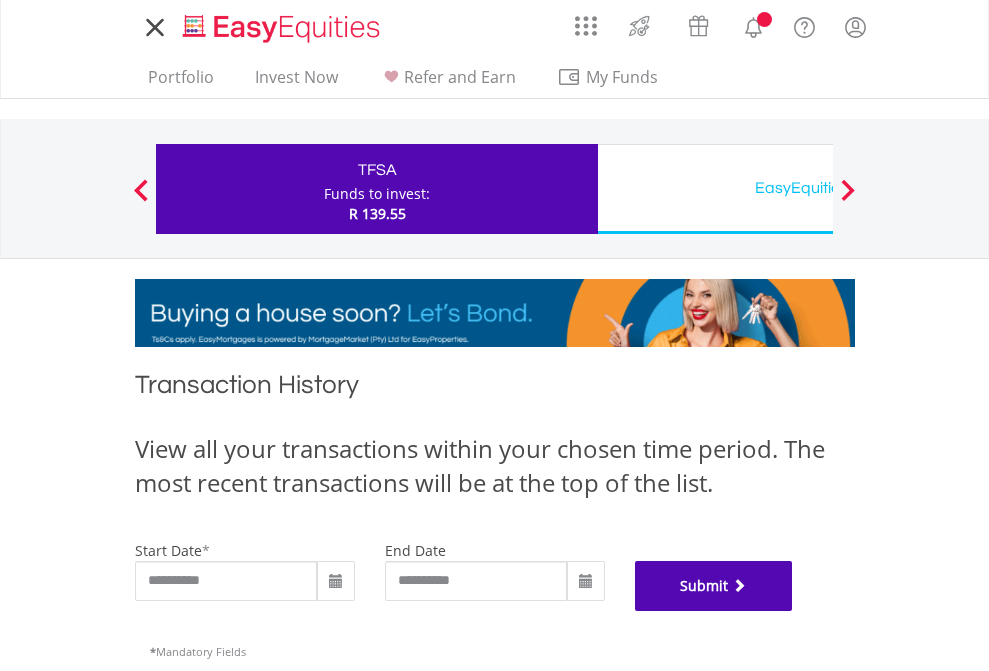 click on "Submit" at bounding box center (714, 586) 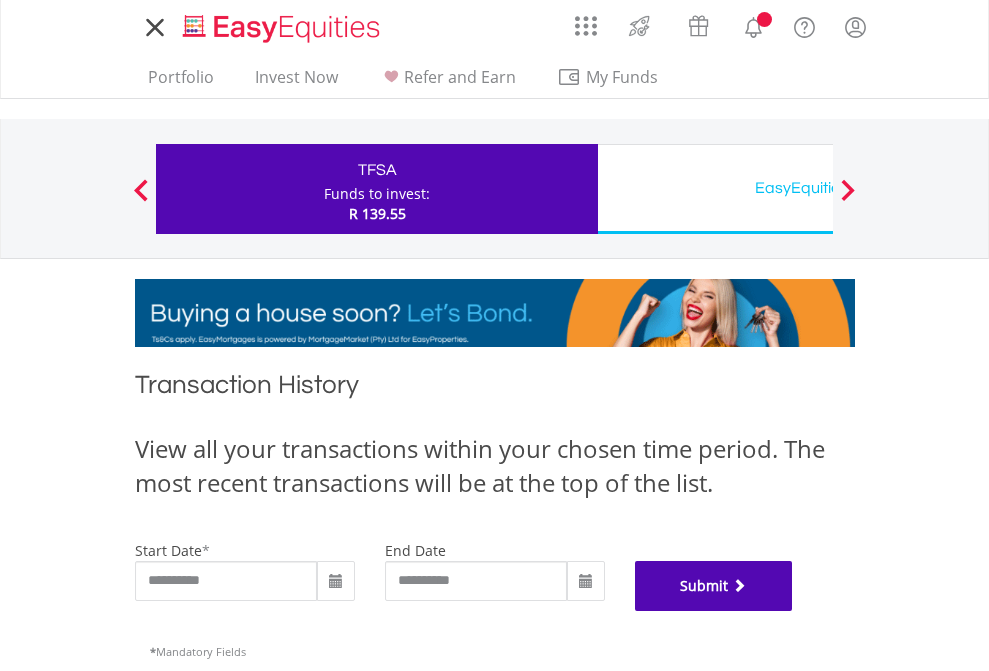scroll, scrollTop: 811, scrollLeft: 0, axis: vertical 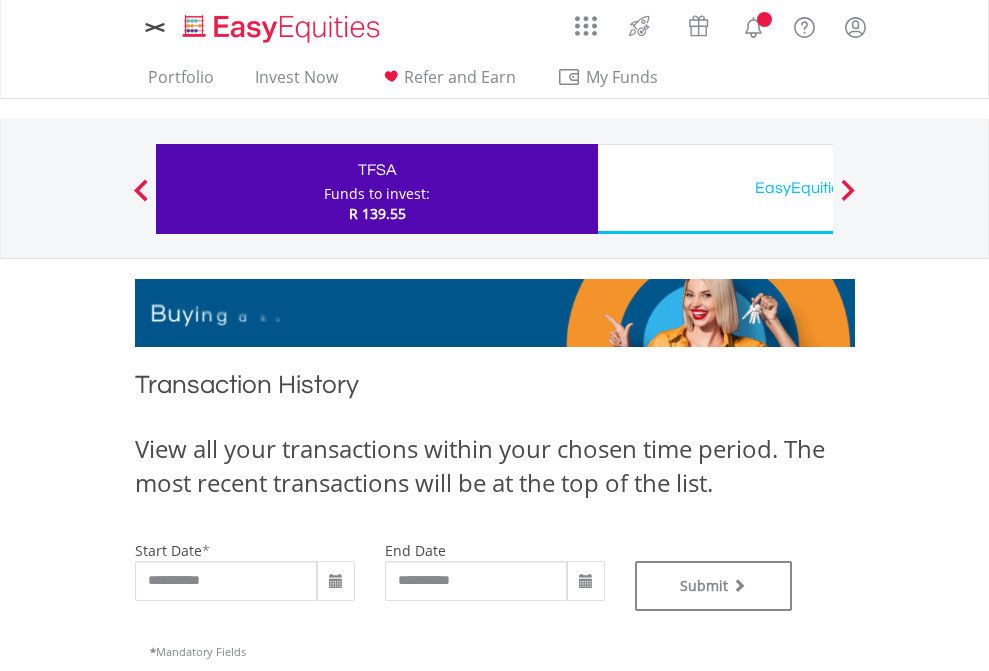 click on "EasyEquities USD" at bounding box center (818, 188) 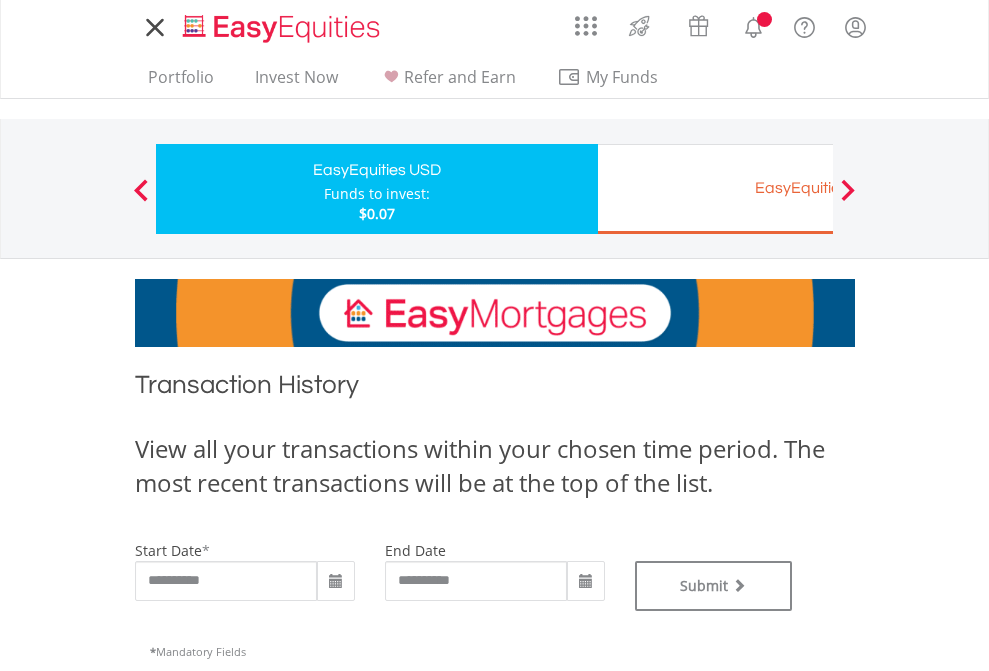 scroll, scrollTop: 0, scrollLeft: 0, axis: both 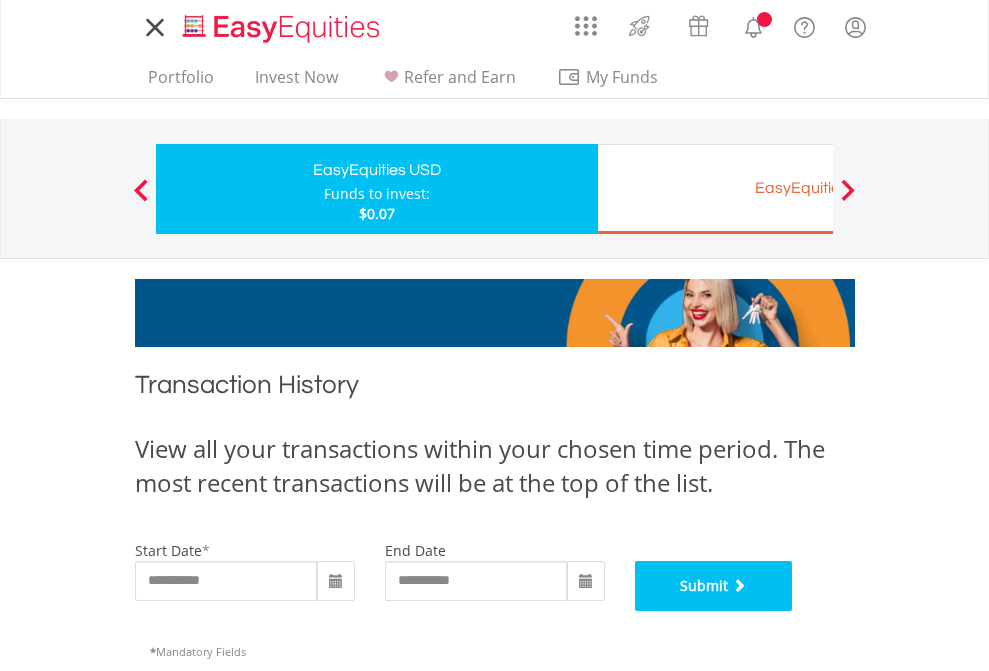 click on "Submit" at bounding box center [714, 586] 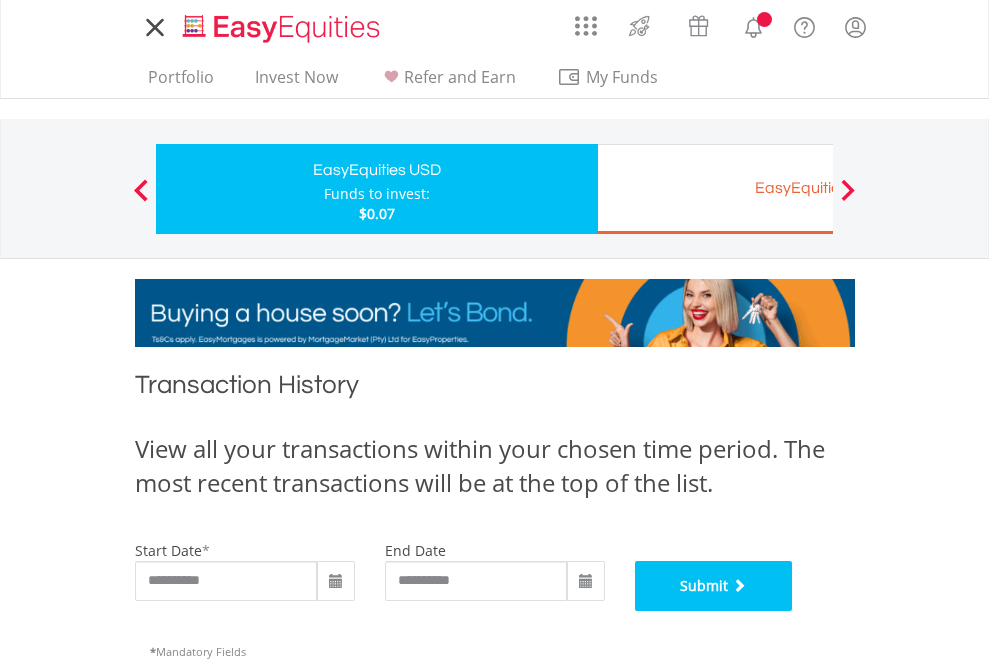 scroll, scrollTop: 811, scrollLeft: 0, axis: vertical 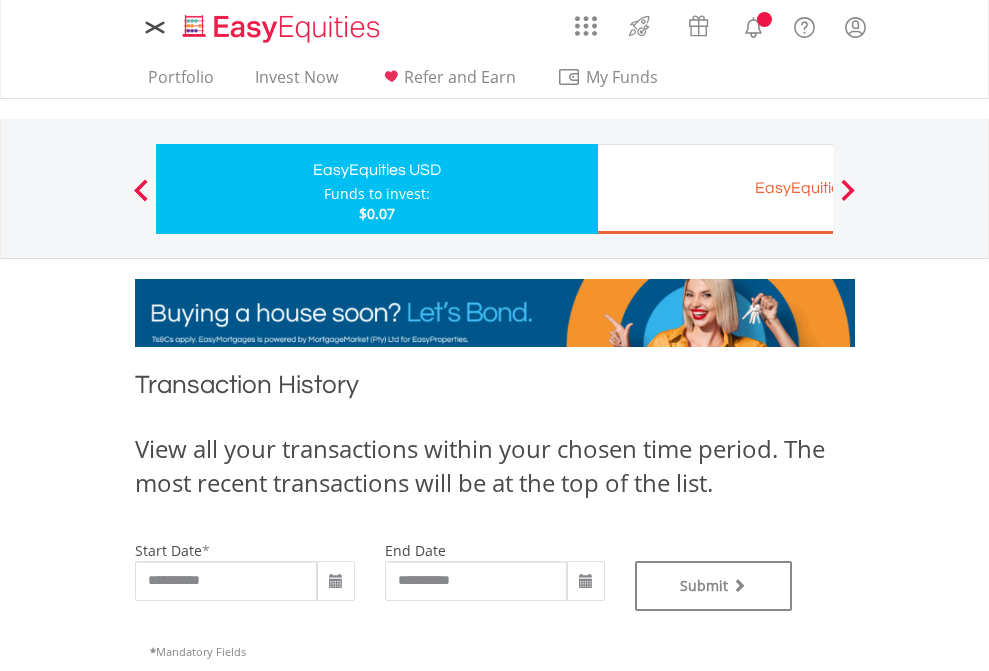 click on "EasyEquities EUR" at bounding box center (818, 188) 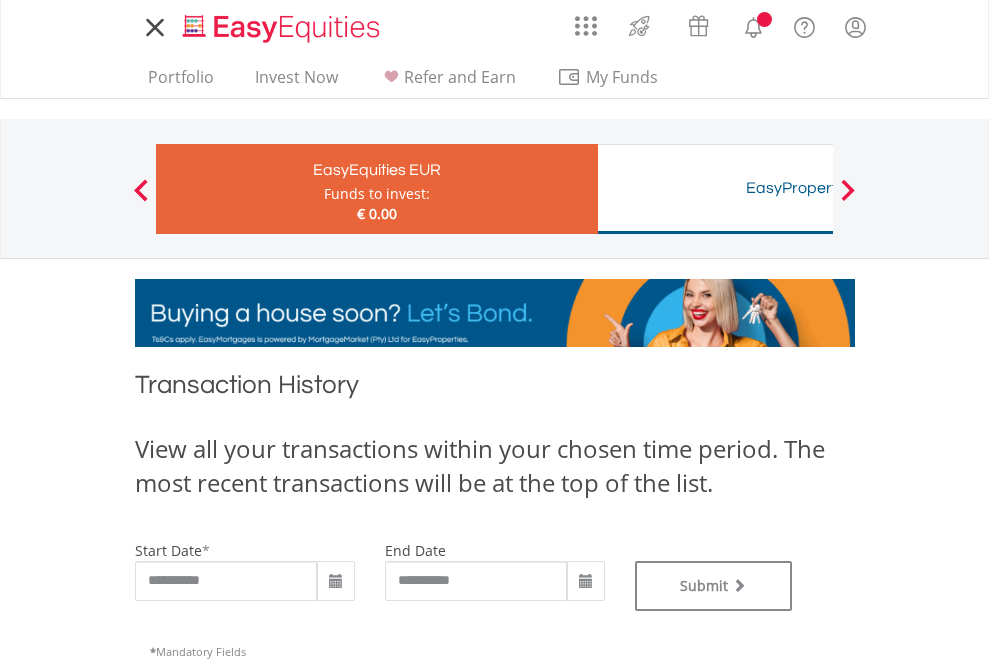 scroll, scrollTop: 0, scrollLeft: 0, axis: both 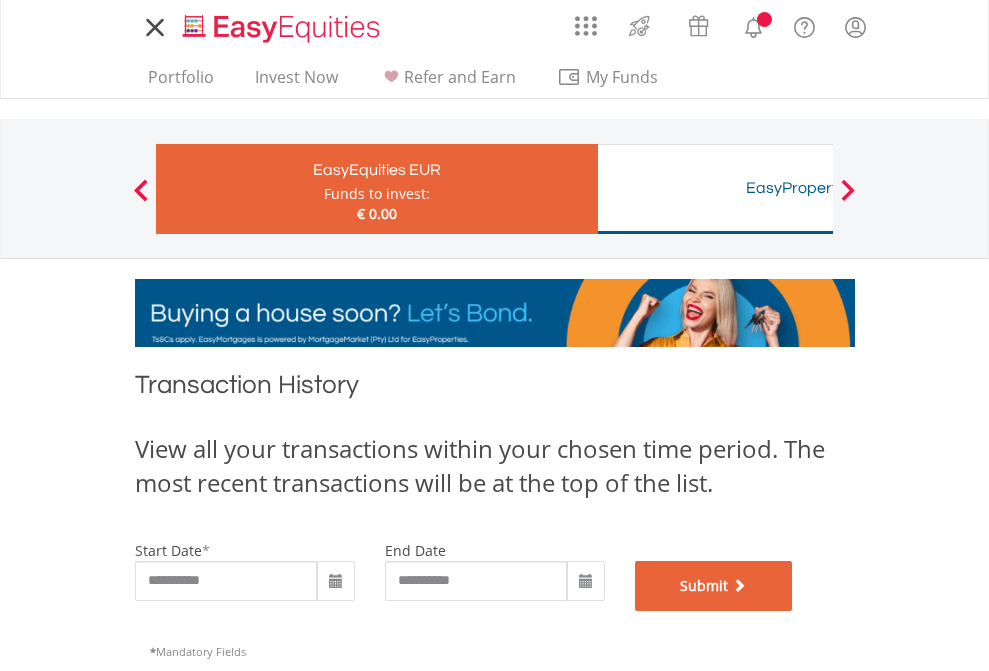 click on "Submit" at bounding box center (714, 586) 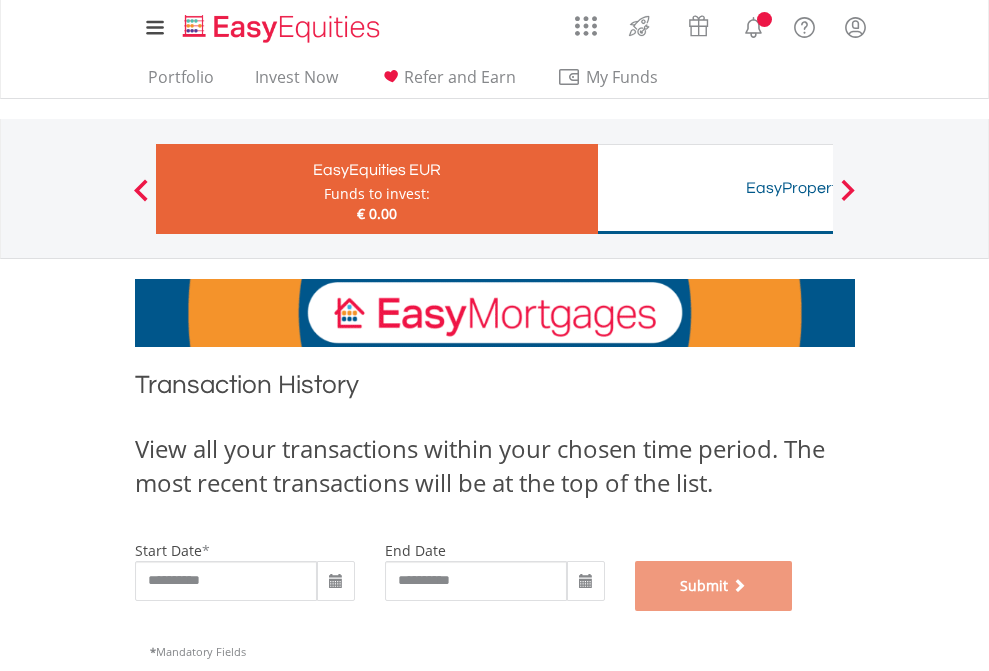 scroll, scrollTop: 811, scrollLeft: 0, axis: vertical 